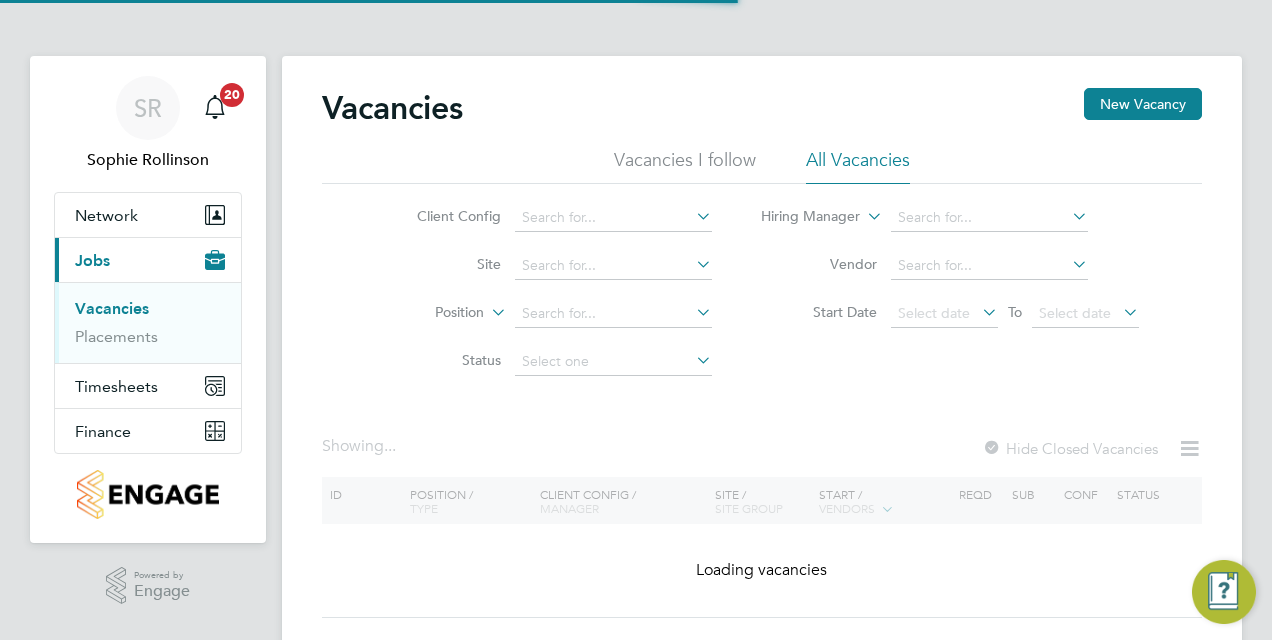 scroll, scrollTop: 0, scrollLeft: 0, axis: both 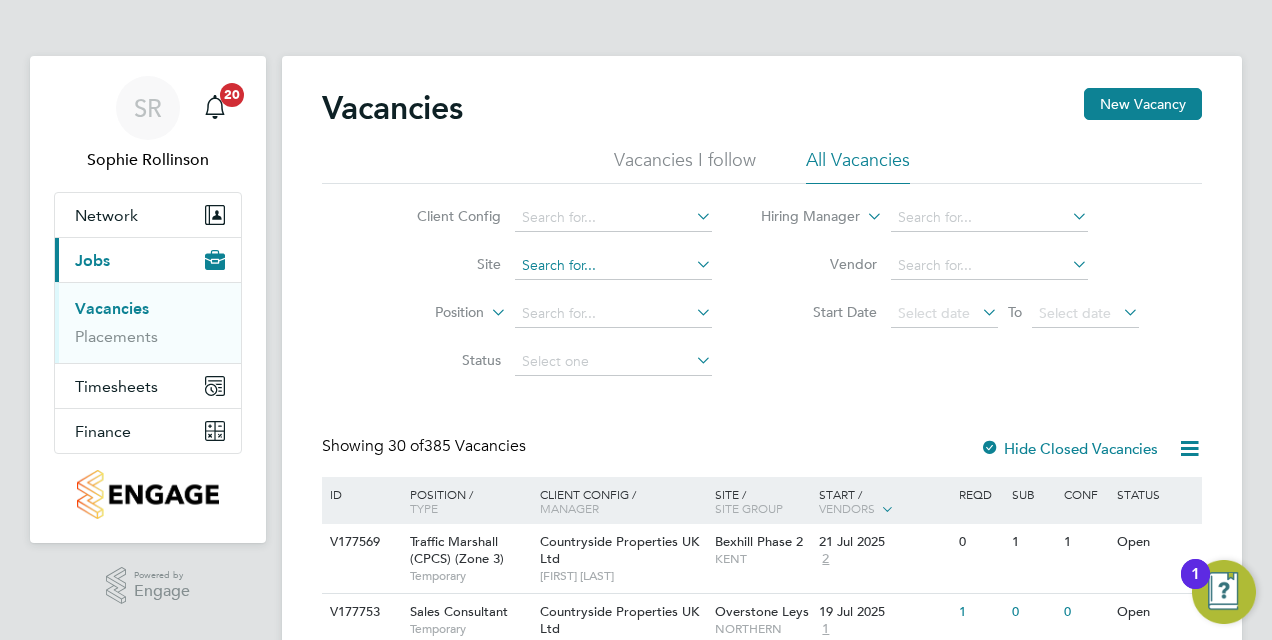 click 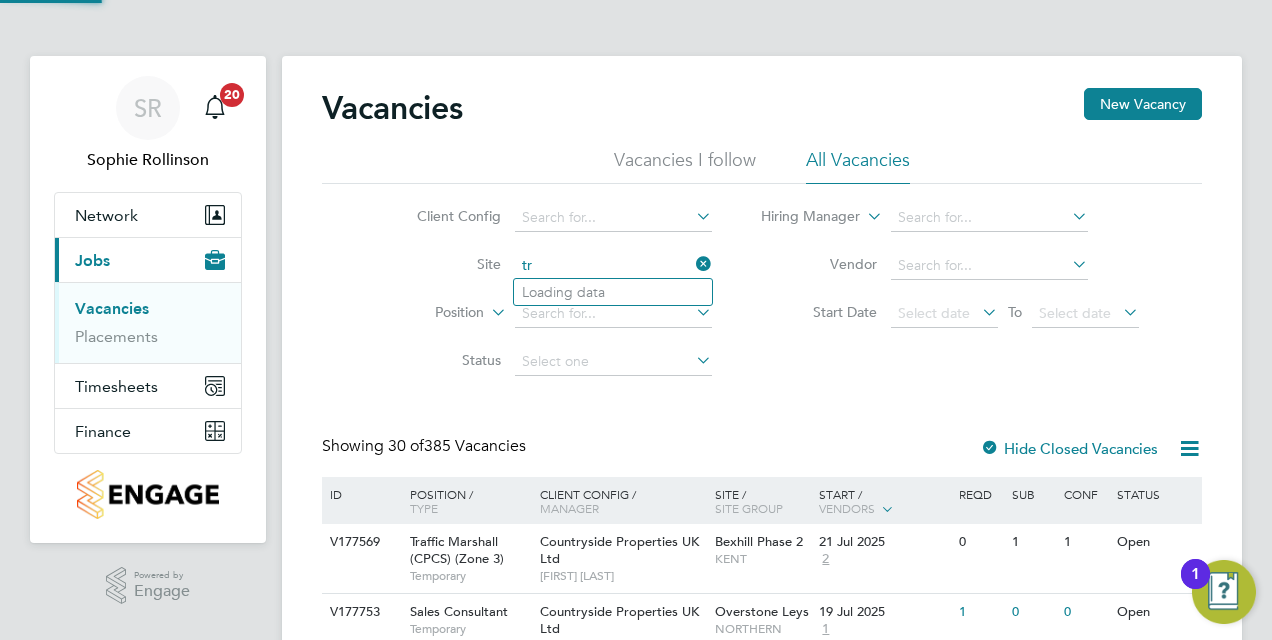 type on "t" 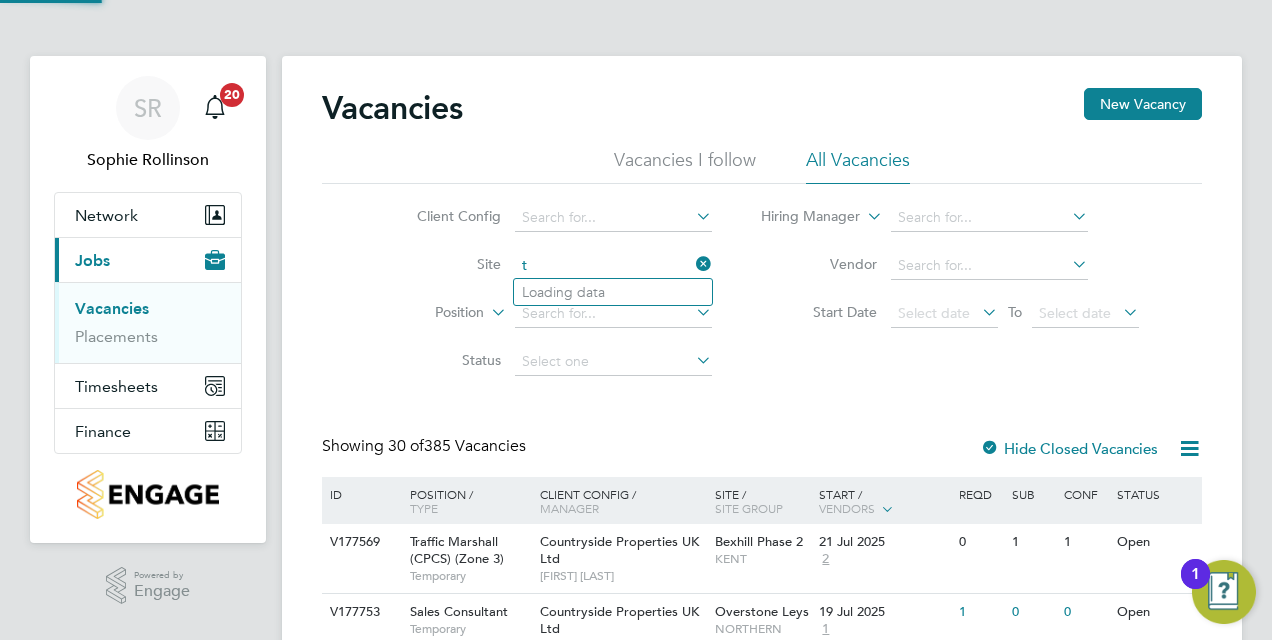 type 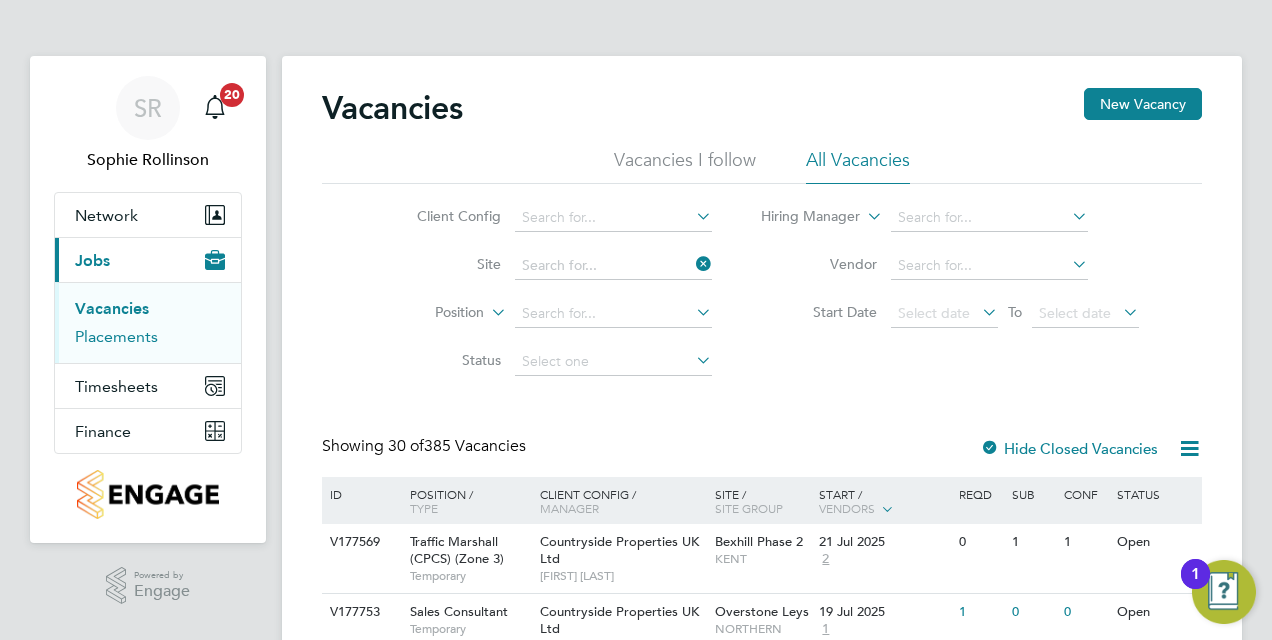 click on "Placements" at bounding box center (116, 336) 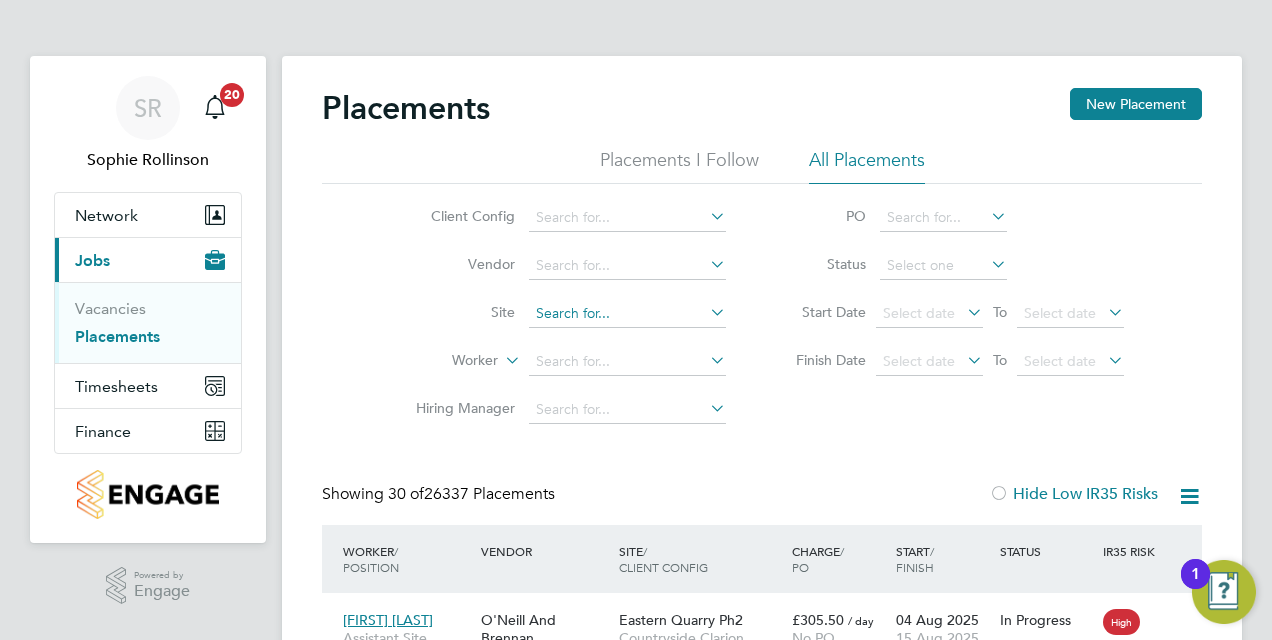 scroll, scrollTop: 10, scrollLeft: 10, axis: both 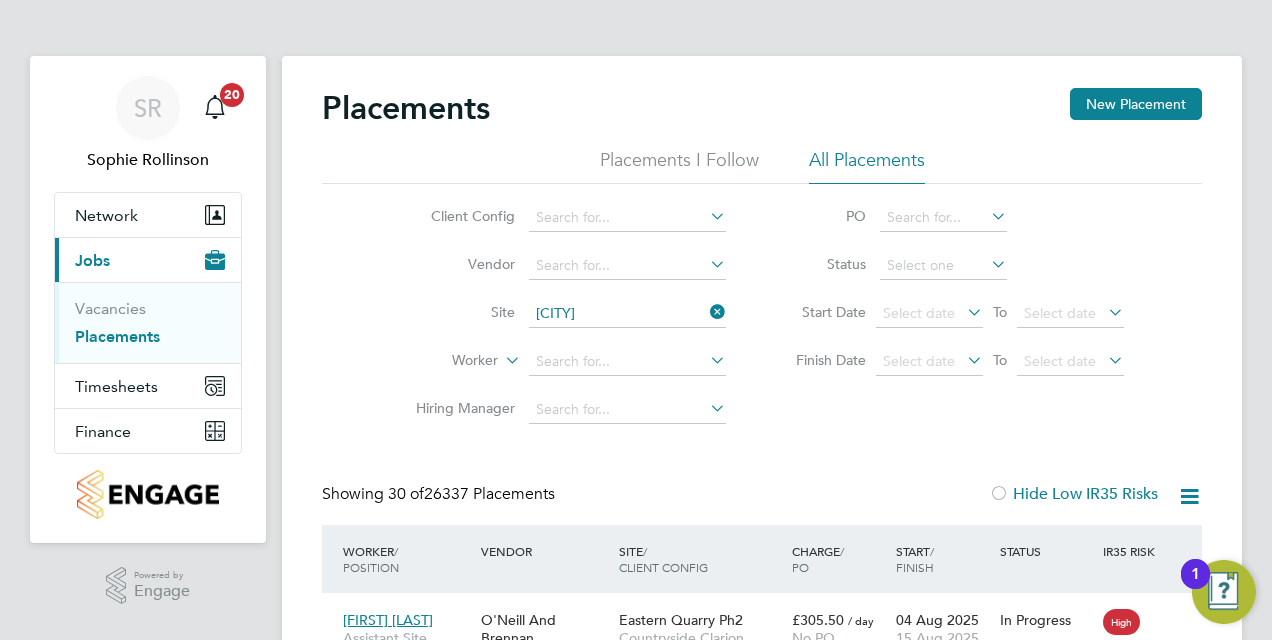 click on "Truro" 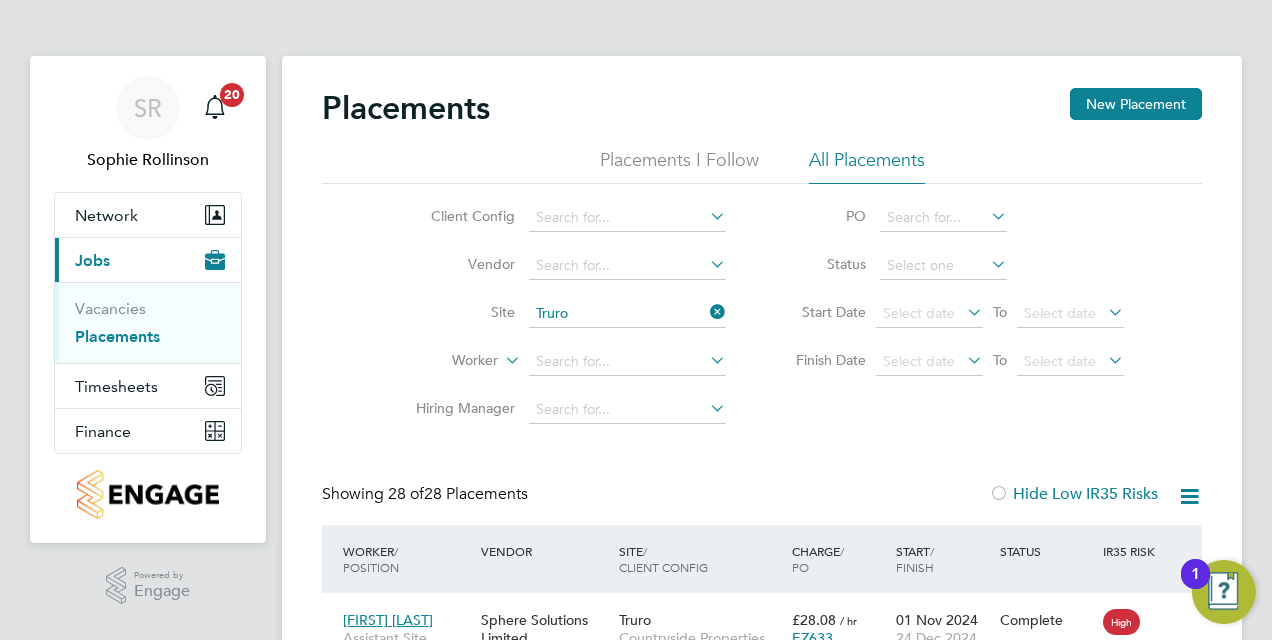click on "1" at bounding box center (1195, 587) 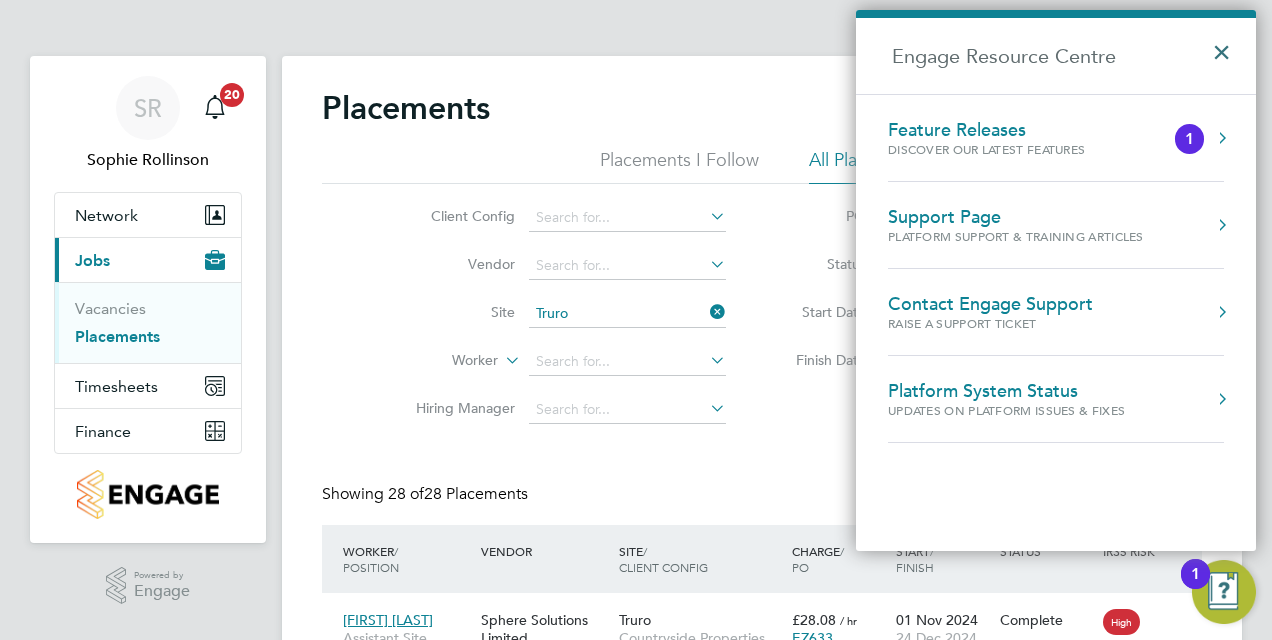 click on "×" at bounding box center (1226, 46) 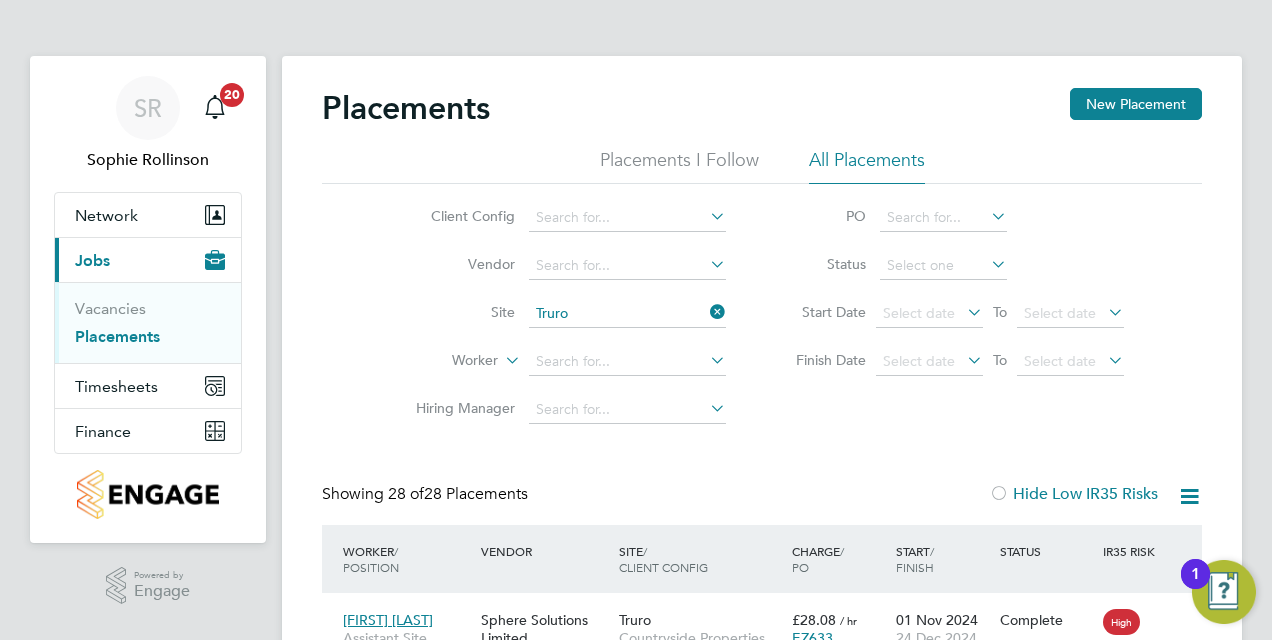click on "SR   Sophie Rollinson   Notifications
20   Applications:   Network
Team Members   Sites   Workers   Current page:   Jobs
Vacancies   Placements   Timesheets
Timesheets   Expenses   Finance
Invoices & Credit Notes
.st0{fill:#C0C1C2;}
Powered by Engage Placements New Placement Placements I Follow All Placements Client Config   Vendor     Site   Truro   Worker     Hiring Manager   PO   Status   Start Date
Select date
To
Select date
Finish Date
Select date
To
Select date
Showing   28 of  28 Placements Hide Low IR35 Risks Worker  / Position Vendor Site / Client Config Charge  / PO Start  / Finish Status IR35 Risk Tony Shrimpton Assistant Site Manager Sphere Solutions Limited Truro Countryside Properties UK Ltd £28.08   / hr EZ633 01 Nov 2024 24 Dec 2024 Complete" at bounding box center [636, 1624] 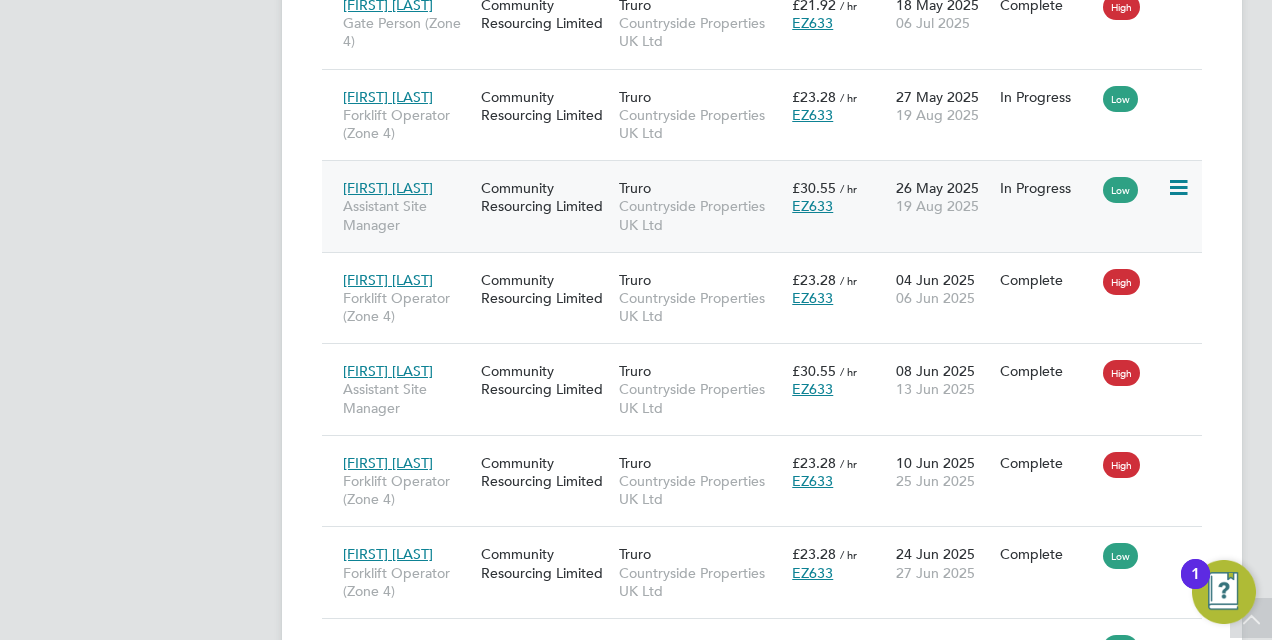 click on "19 Aug 2025" 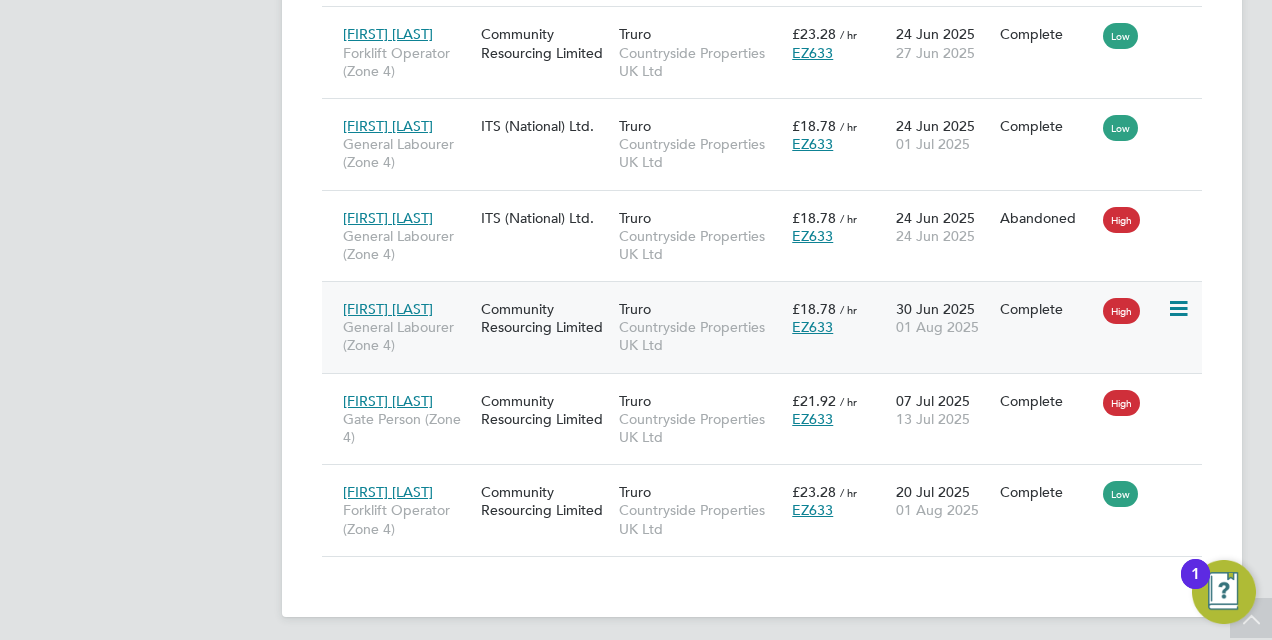 click on "Truro Countryside Properties UK Ltd" 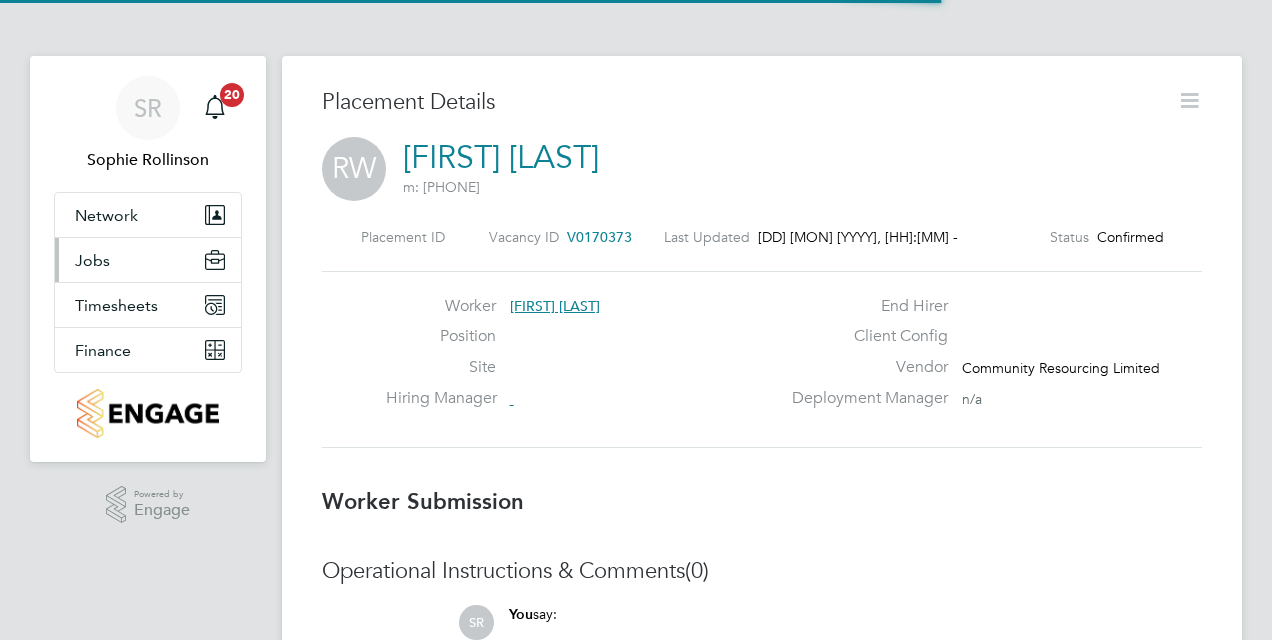 scroll, scrollTop: 0, scrollLeft: 0, axis: both 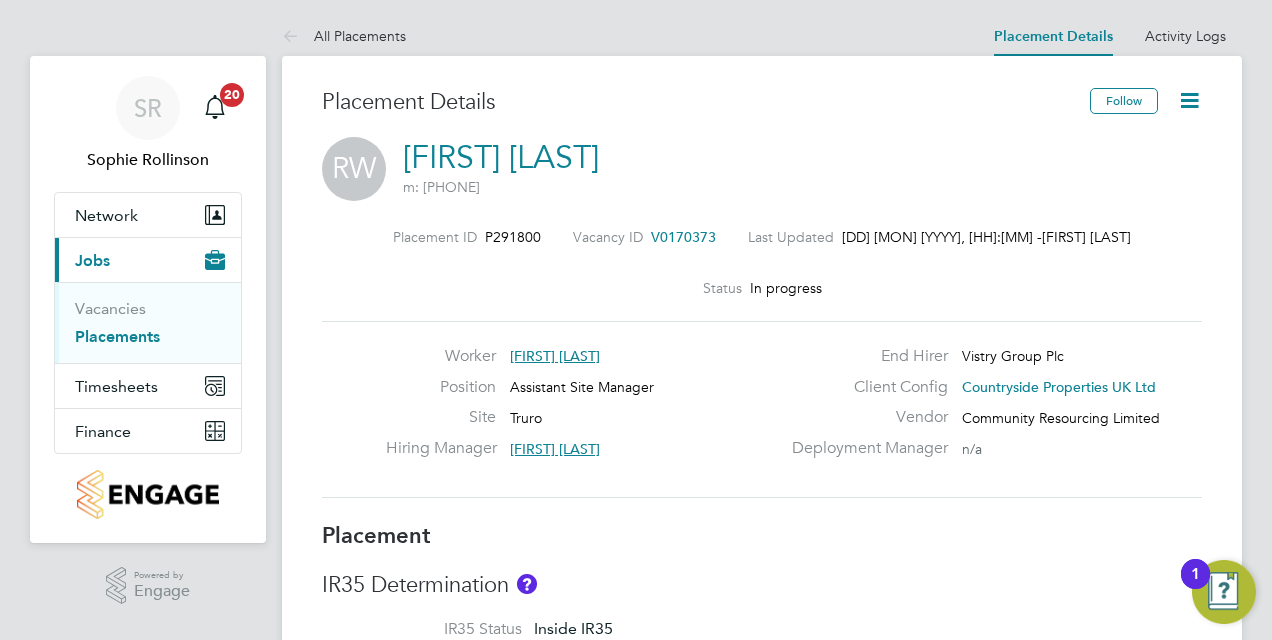 type 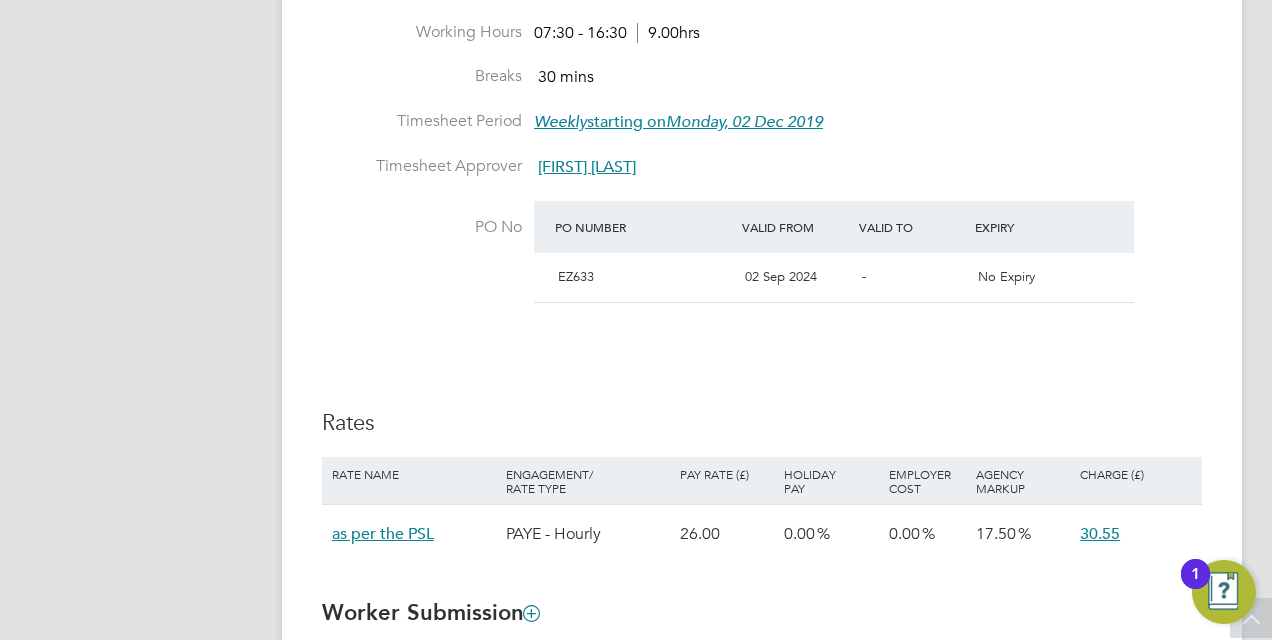 scroll, scrollTop: 1080, scrollLeft: 0, axis: vertical 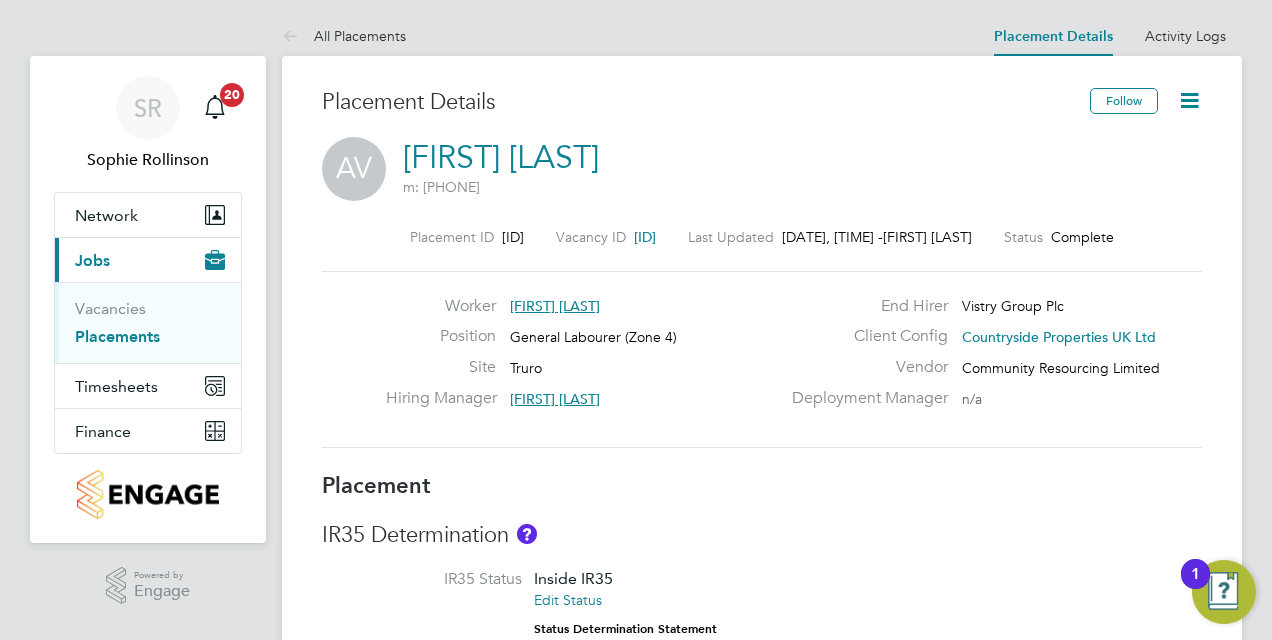 type 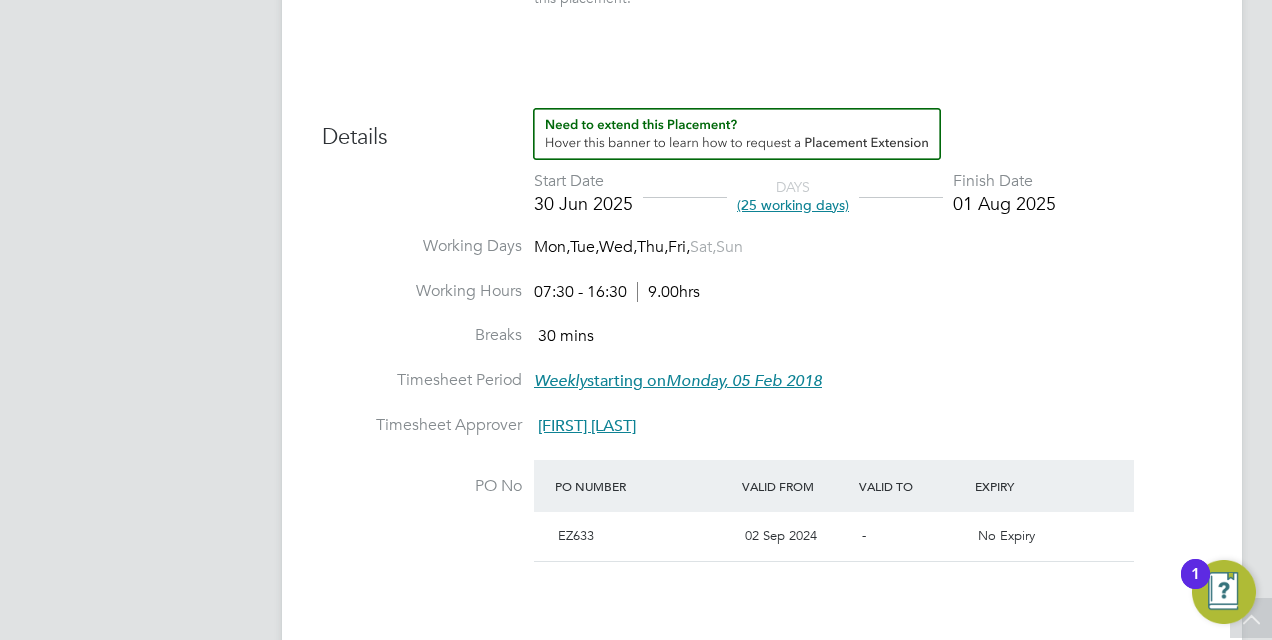 scroll, scrollTop: 840, scrollLeft: 0, axis: vertical 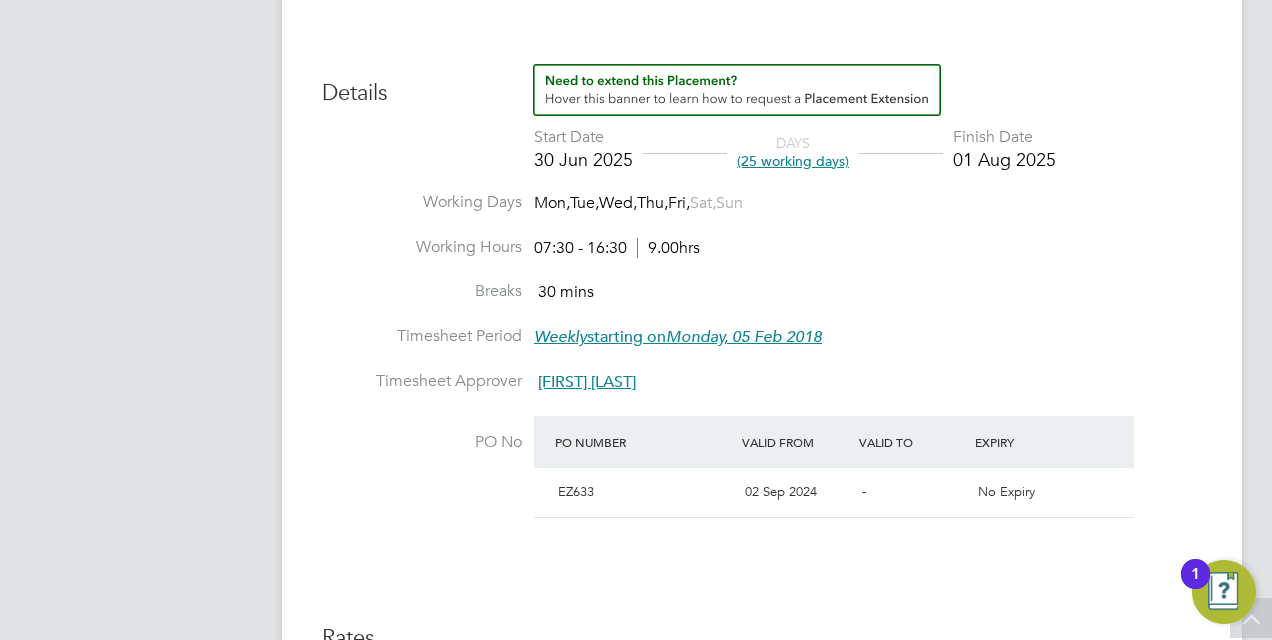 type 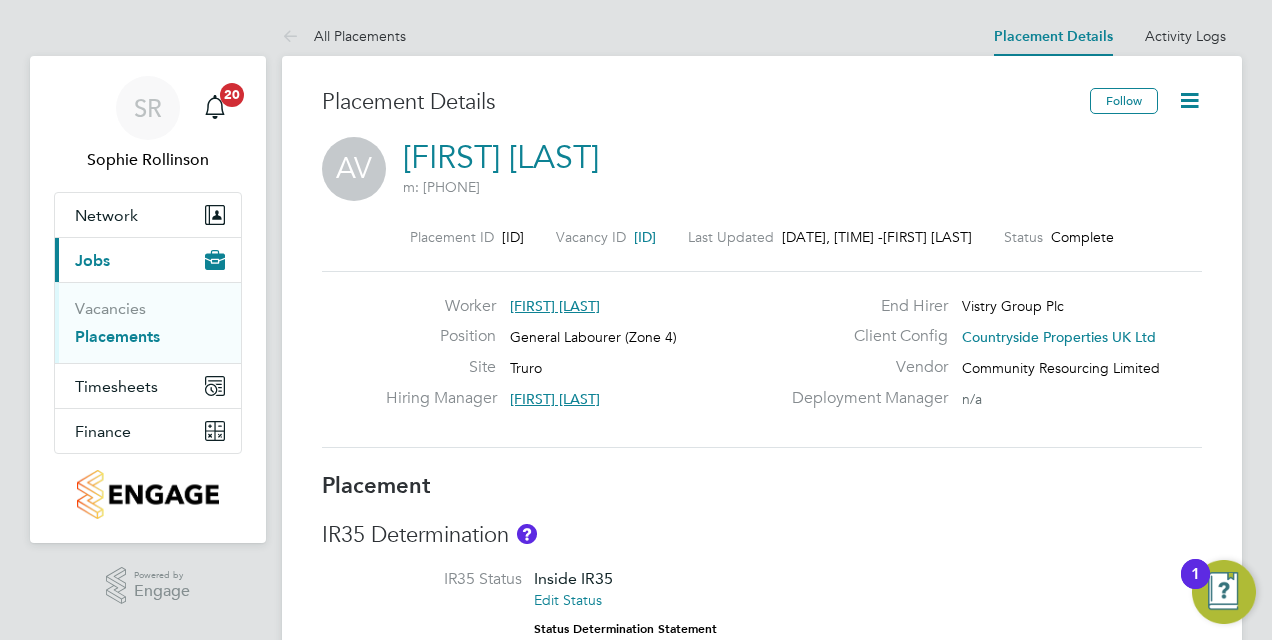 click 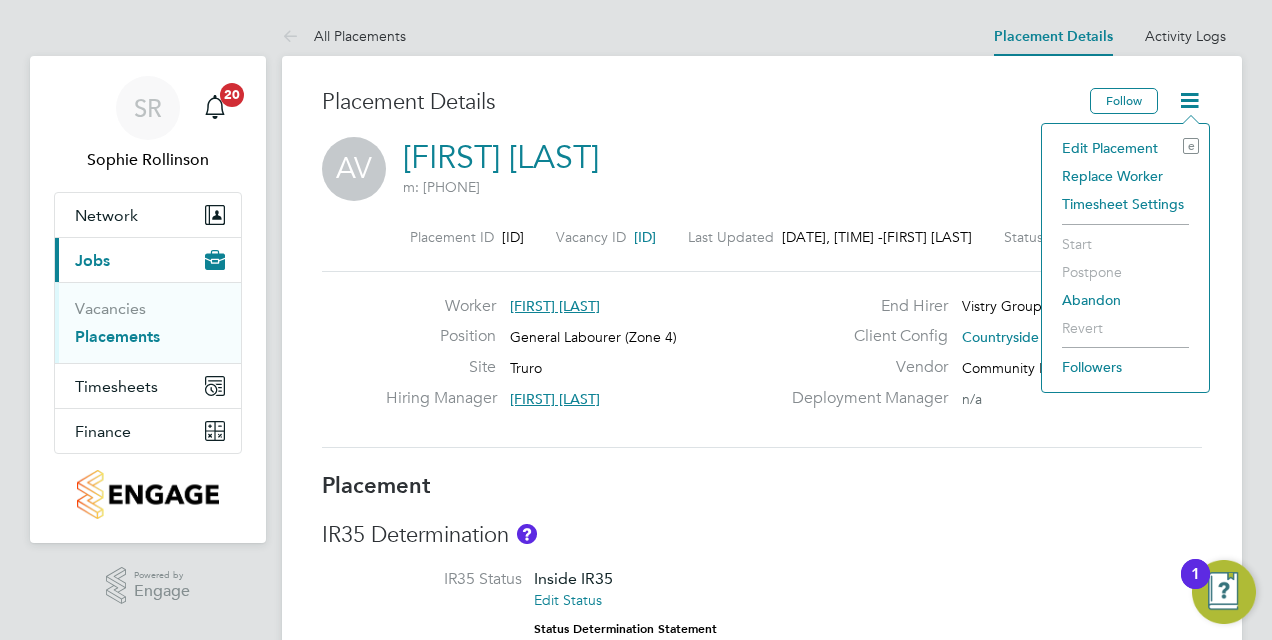 click on "Edit Placement e" 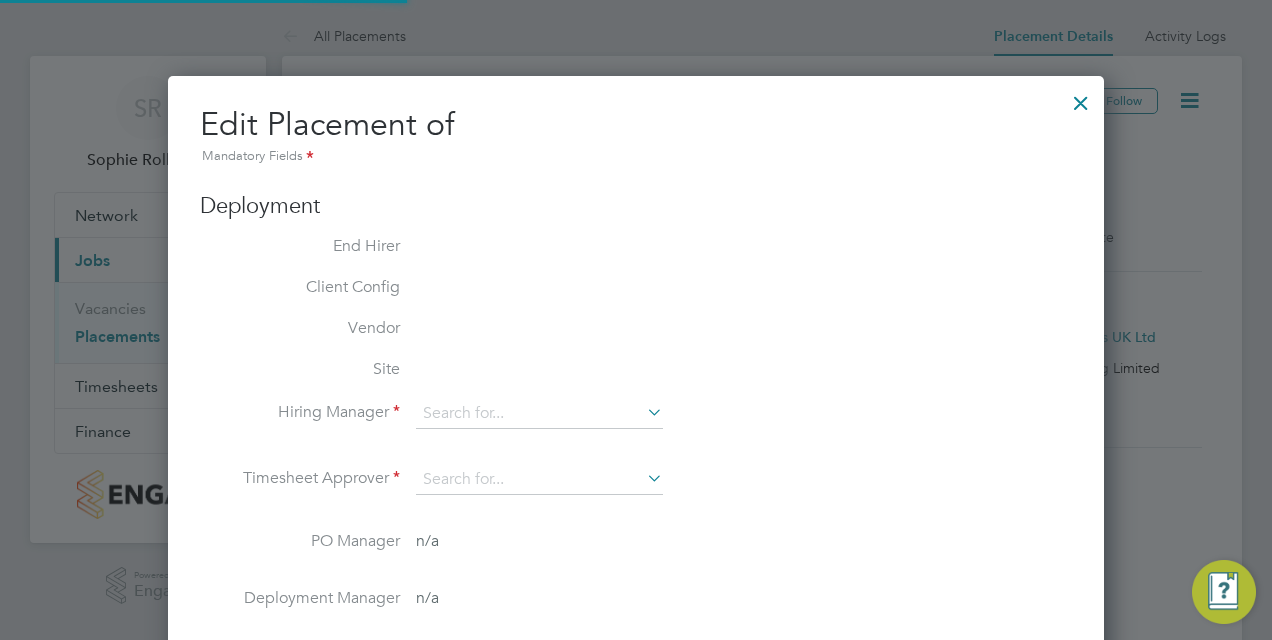 type on "Martin Bentley" 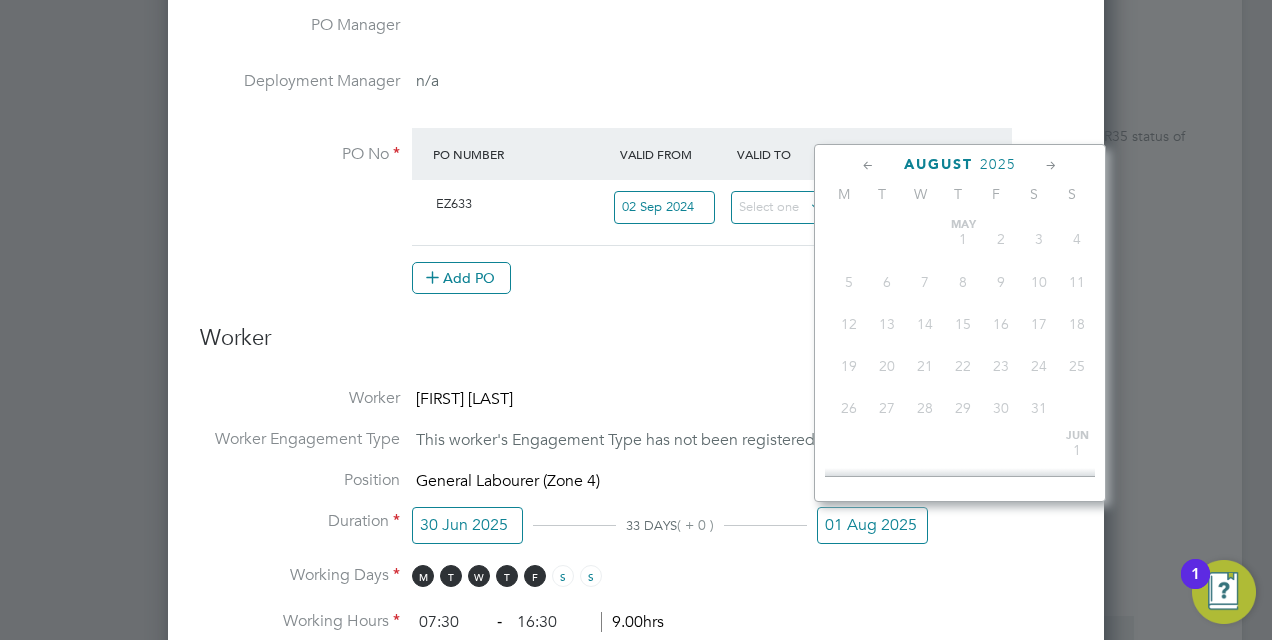 click on "01 Aug 2025" at bounding box center (872, 525) 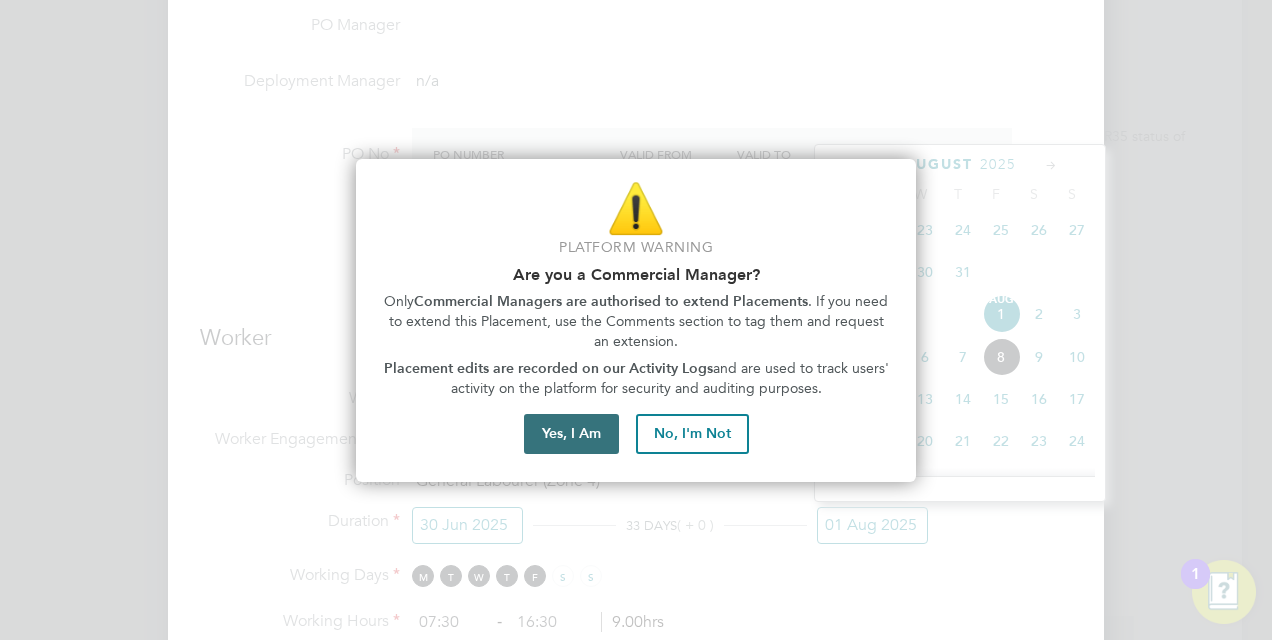 click on "Yes, I Am" at bounding box center [571, 434] 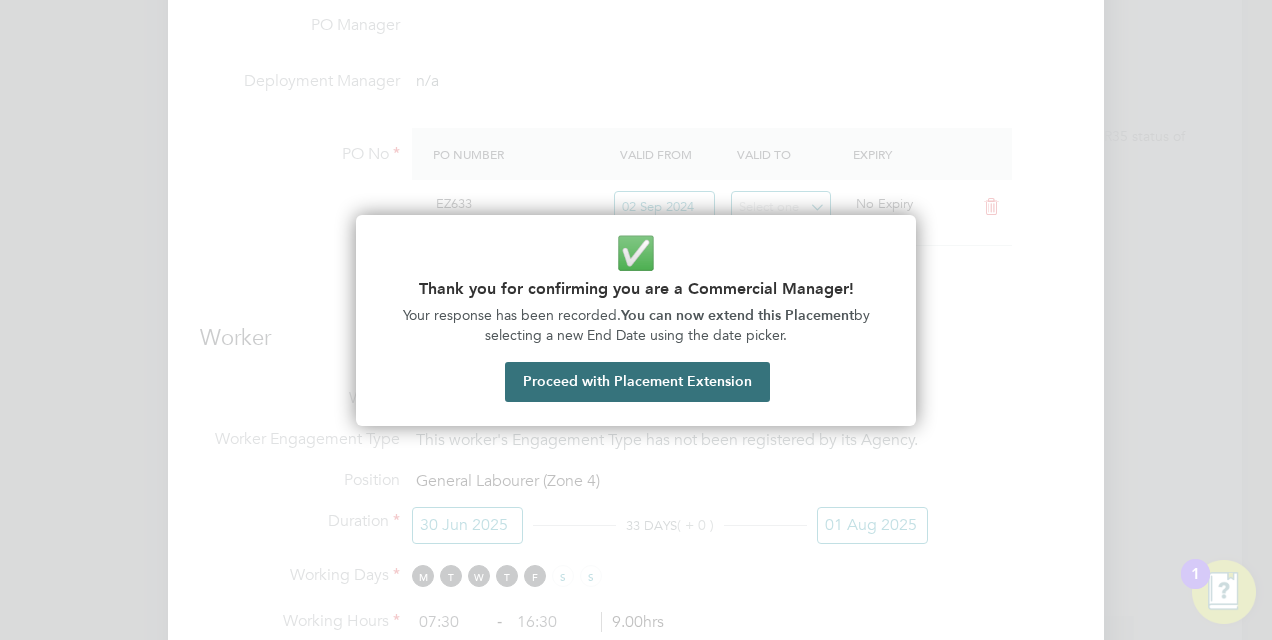 click on "Proceed with Placement Extension" at bounding box center (637, 382) 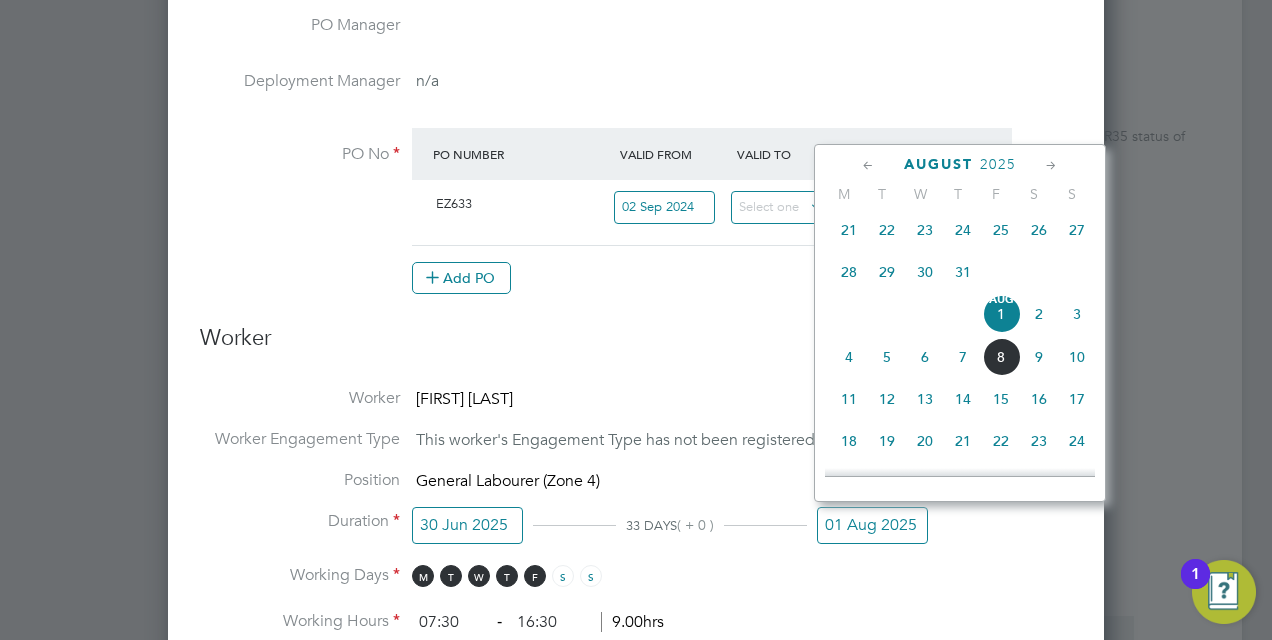 click 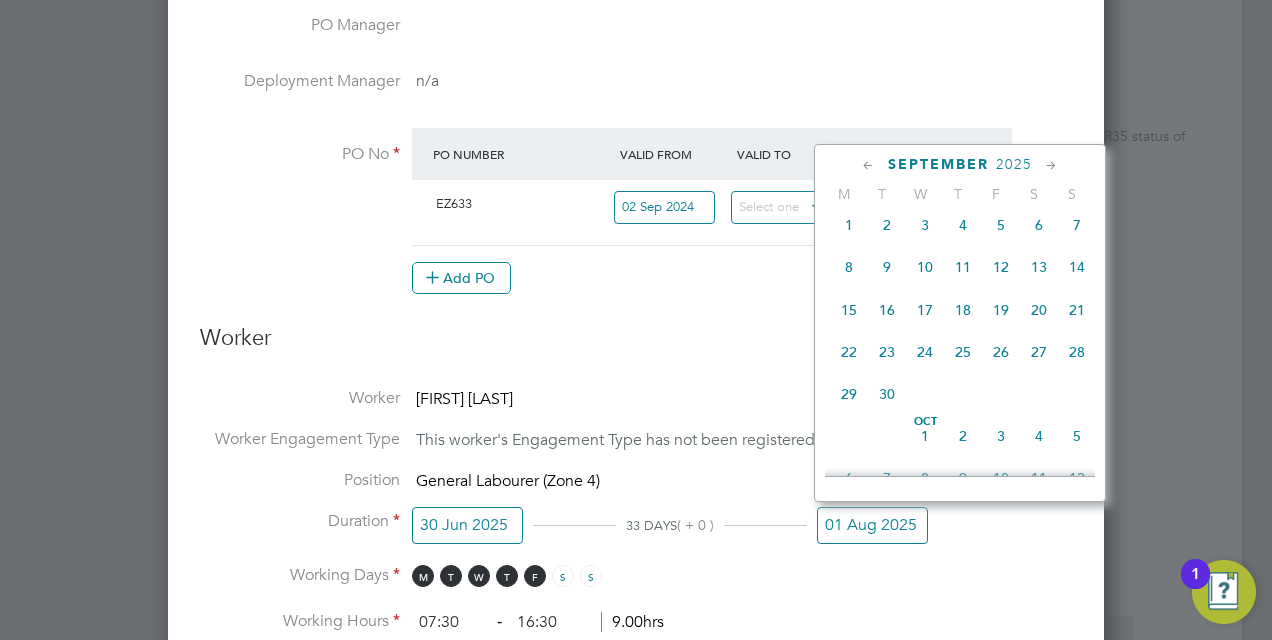 click on "30" 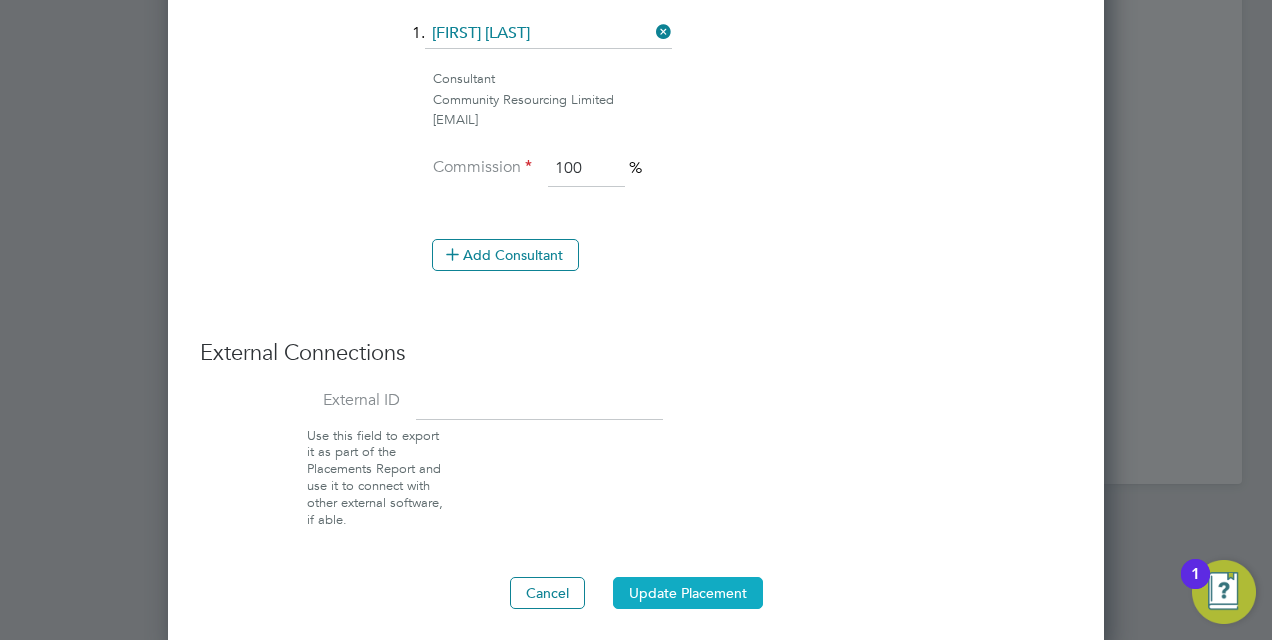 click on "Update Placement" at bounding box center [688, 593] 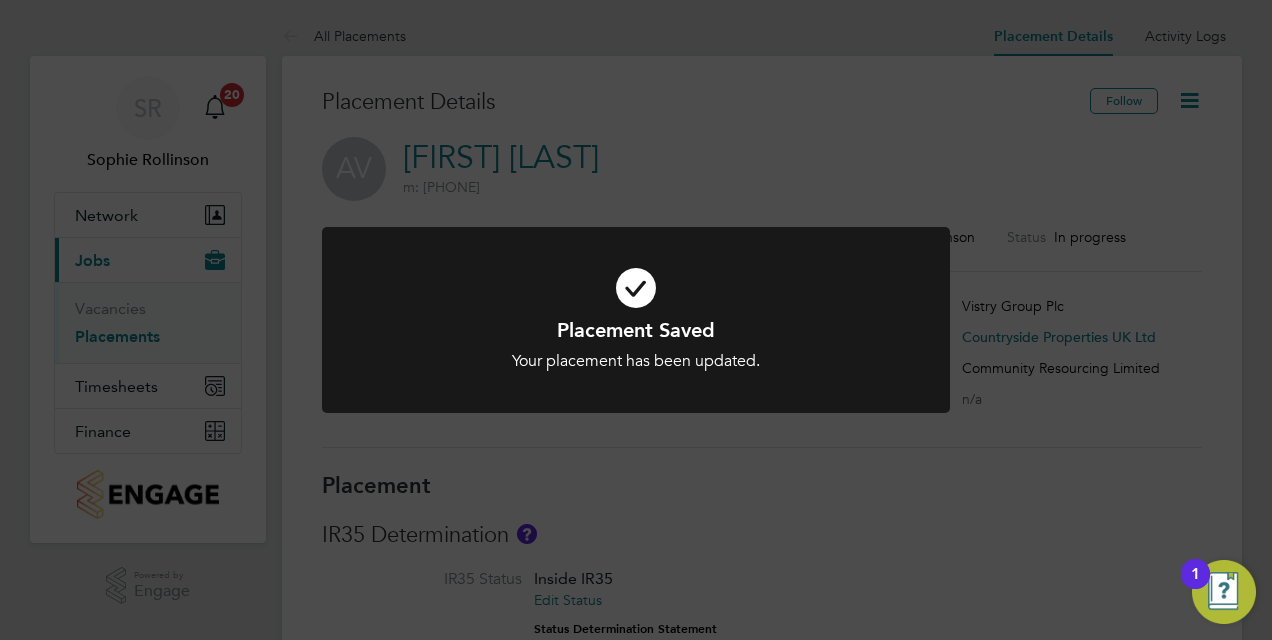 click on "Placement Saved Your placement has been updated. Cancel Okay" at bounding box center (636, 332) 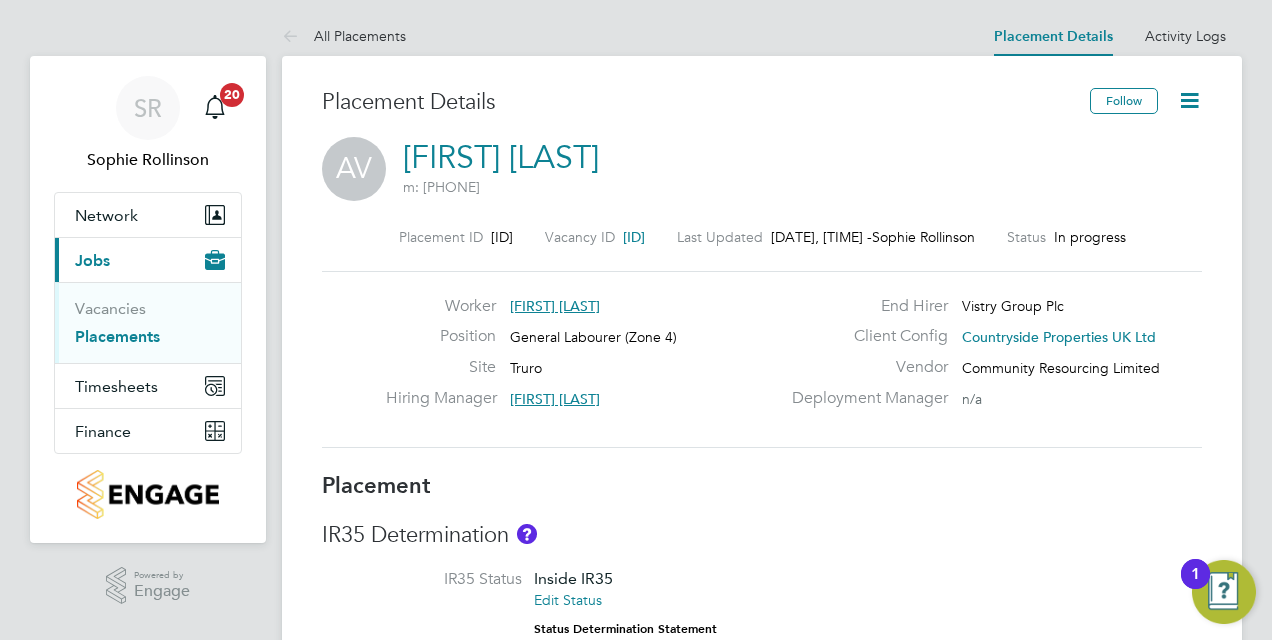click on "Vacancies   Placements" at bounding box center (148, 322) 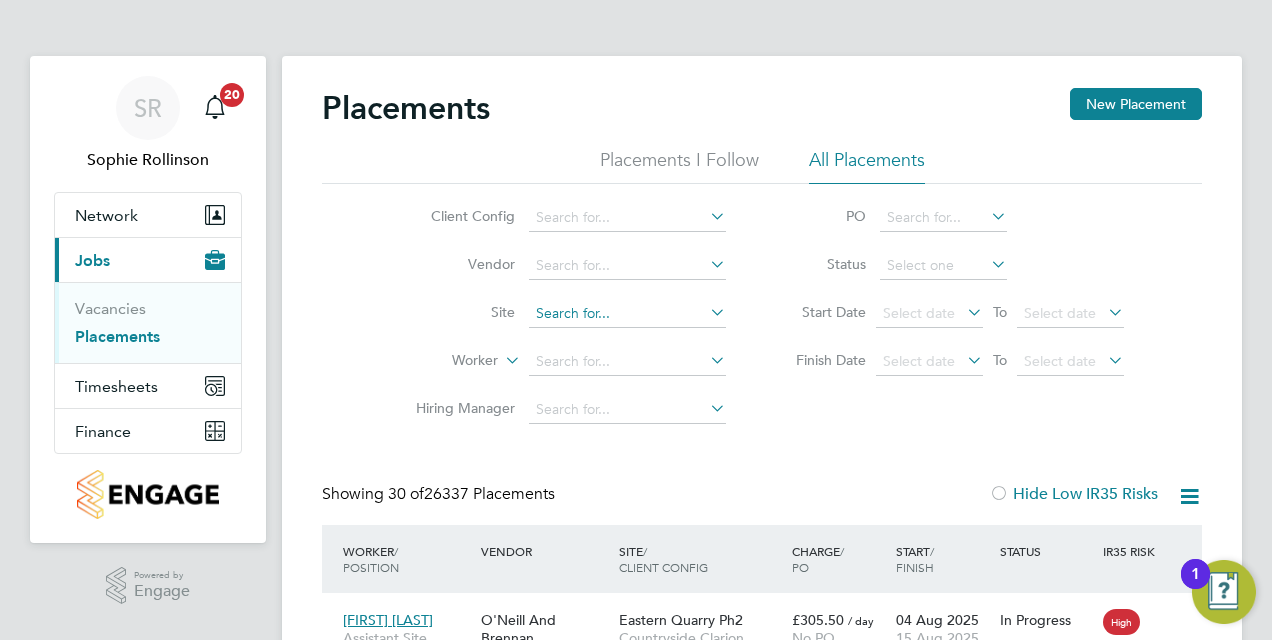 click 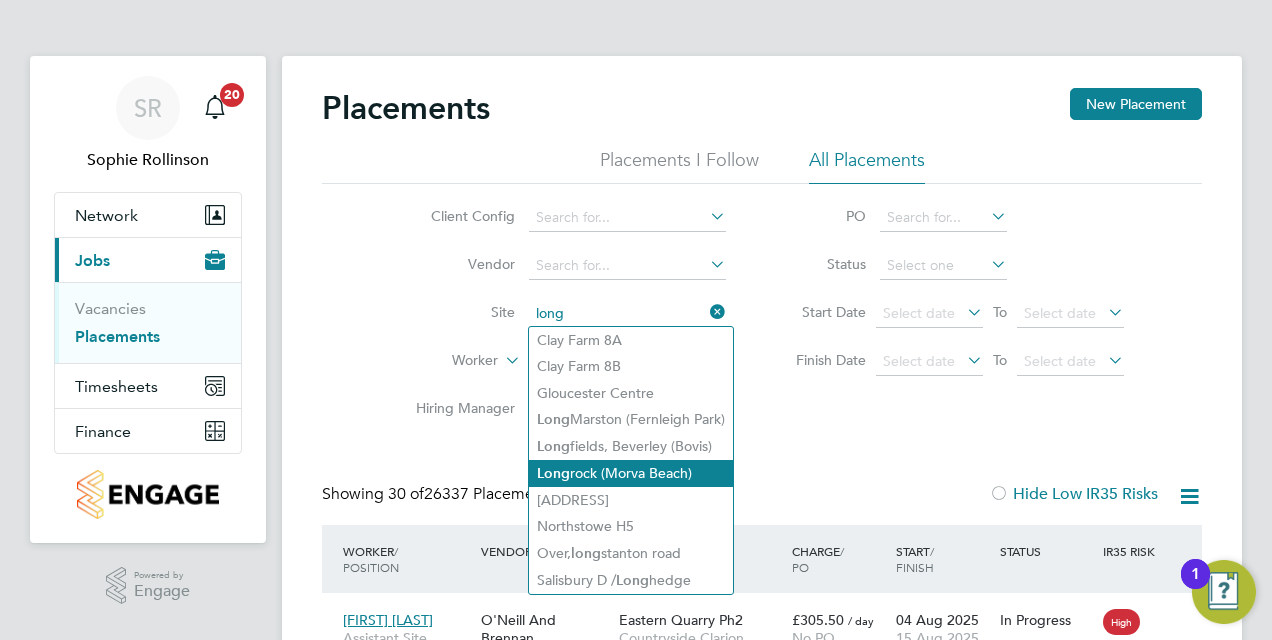 click on "Long rock (Morva Beach)" 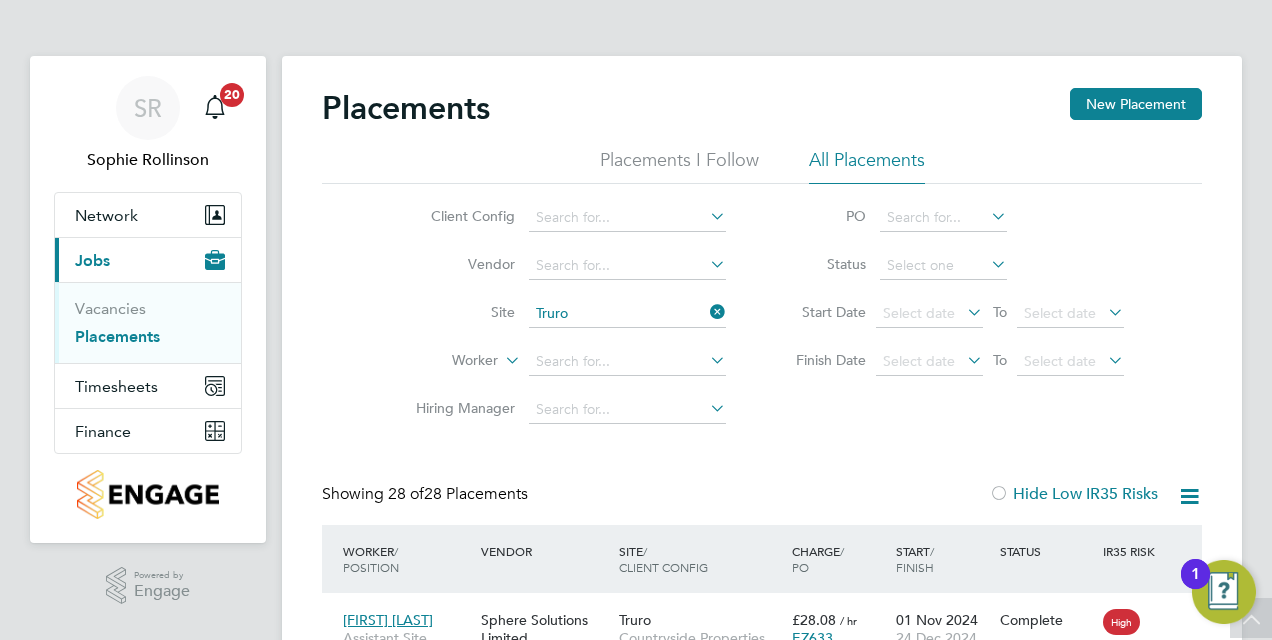 scroll, scrollTop: 2600, scrollLeft: 0, axis: vertical 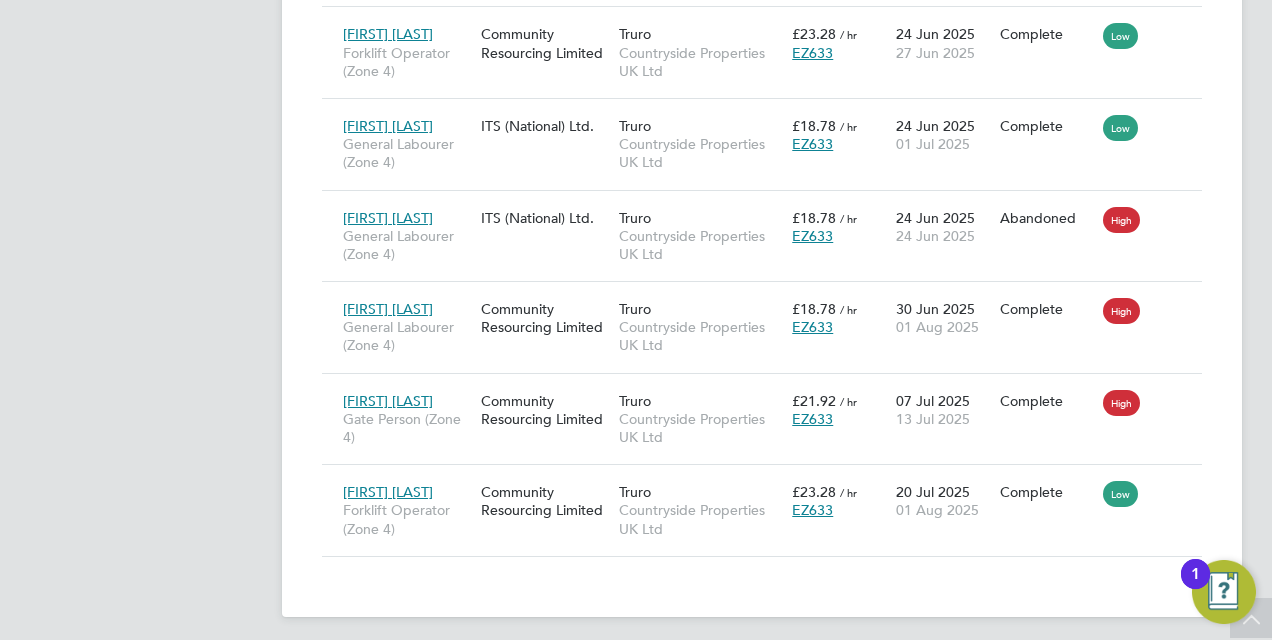 click on "SR   Sophie Rollinson   Notifications
20   Applications:   Network
Team Members   Sites   Workers   Current page:   Jobs
Vacancies   Placements   Timesheets
Timesheets   Expenses   Finance
Invoices & Credit Notes
.st0{fill:#C0C1C2;}
Powered by Engage" at bounding box center [148, -948] 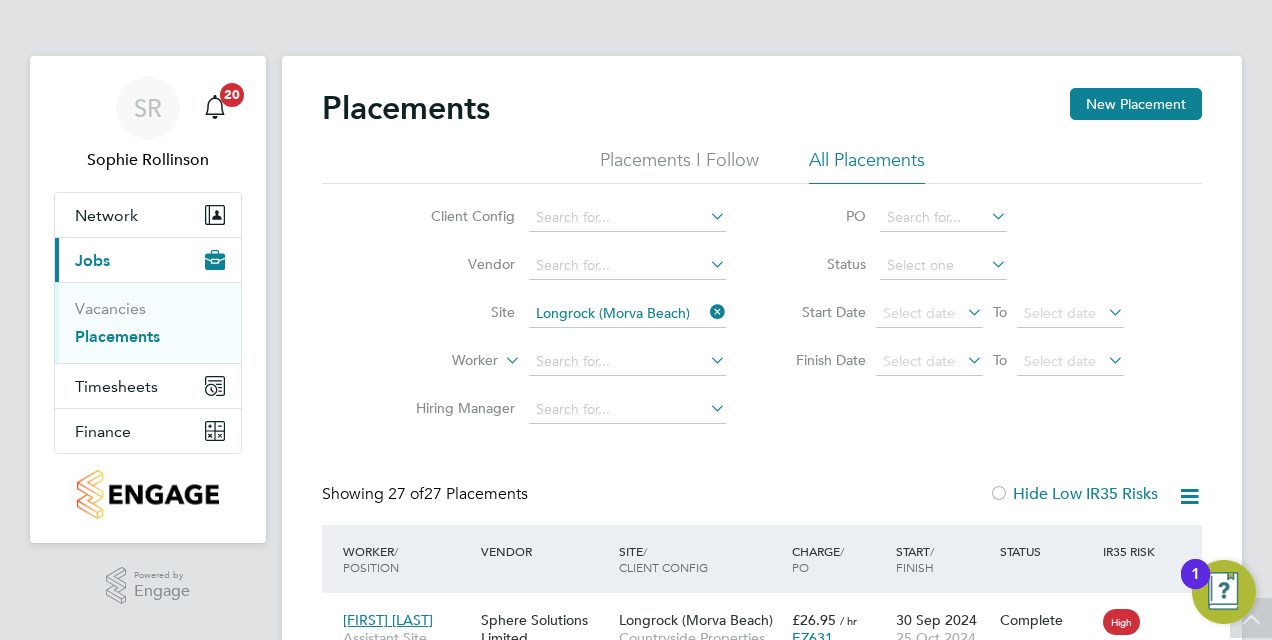 scroll, scrollTop: 2440, scrollLeft: 0, axis: vertical 